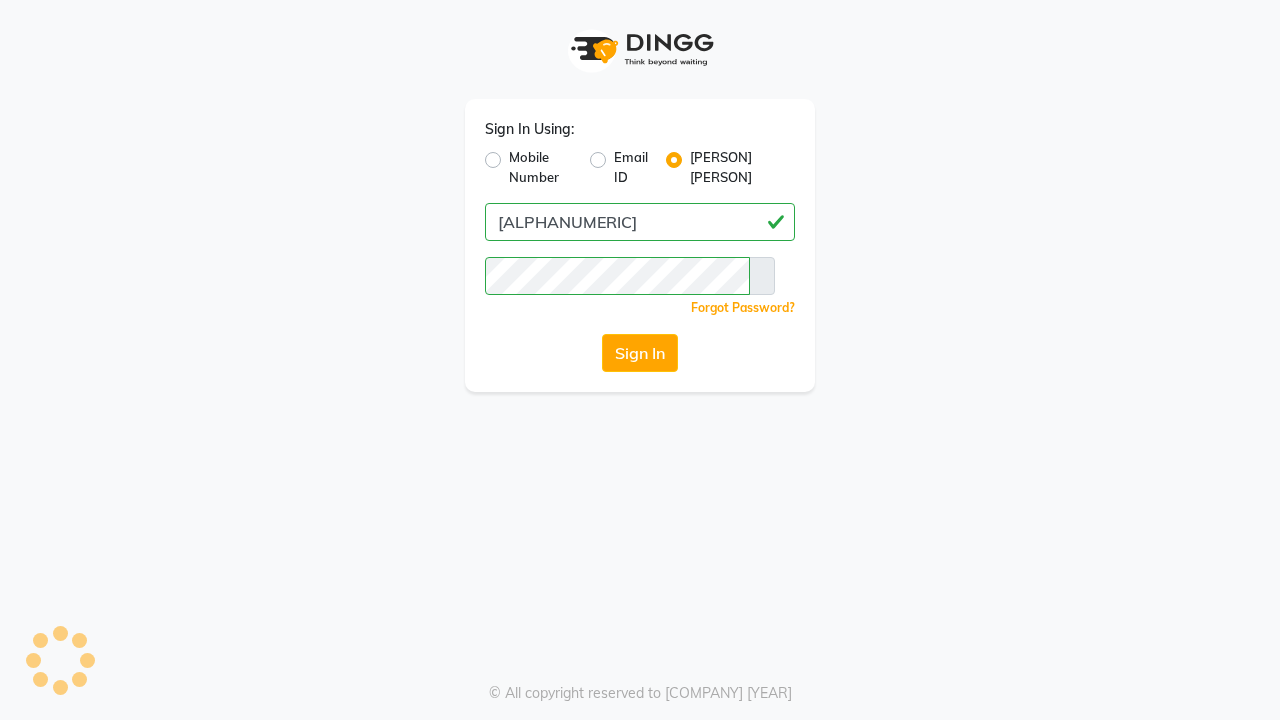 scroll, scrollTop: 0, scrollLeft: 0, axis: both 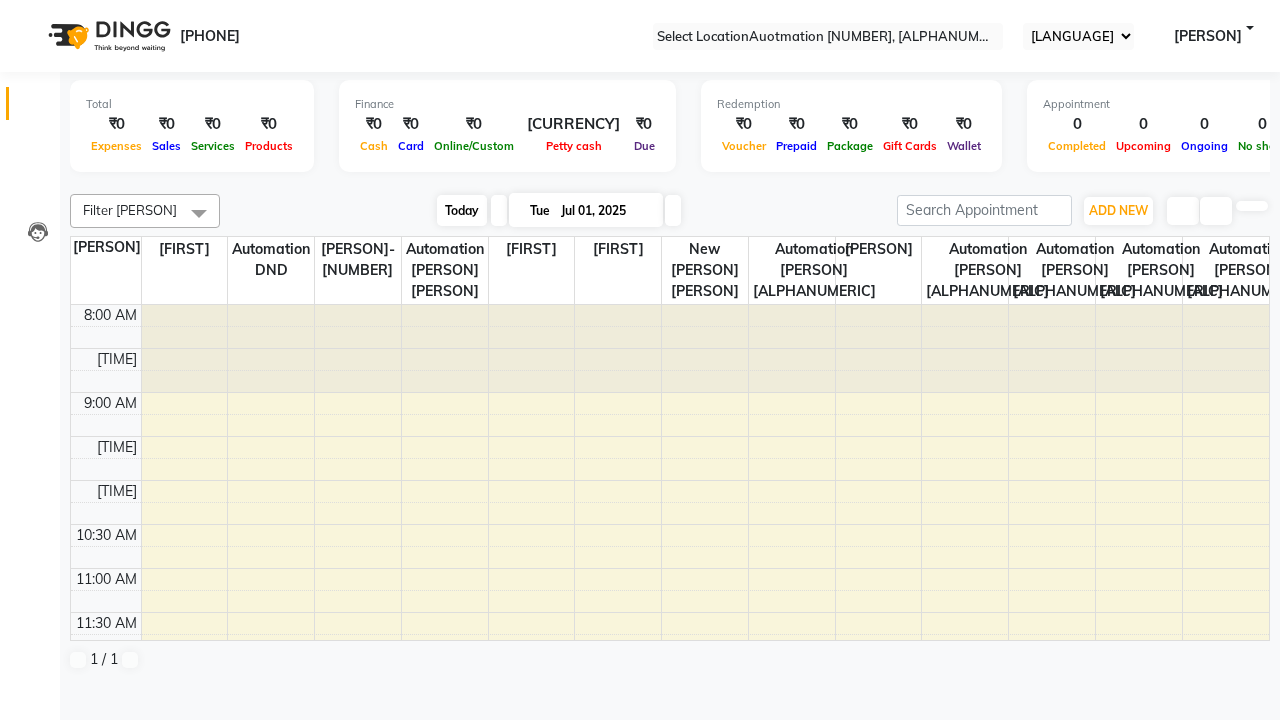 click on "Today" at bounding box center (462, 210) 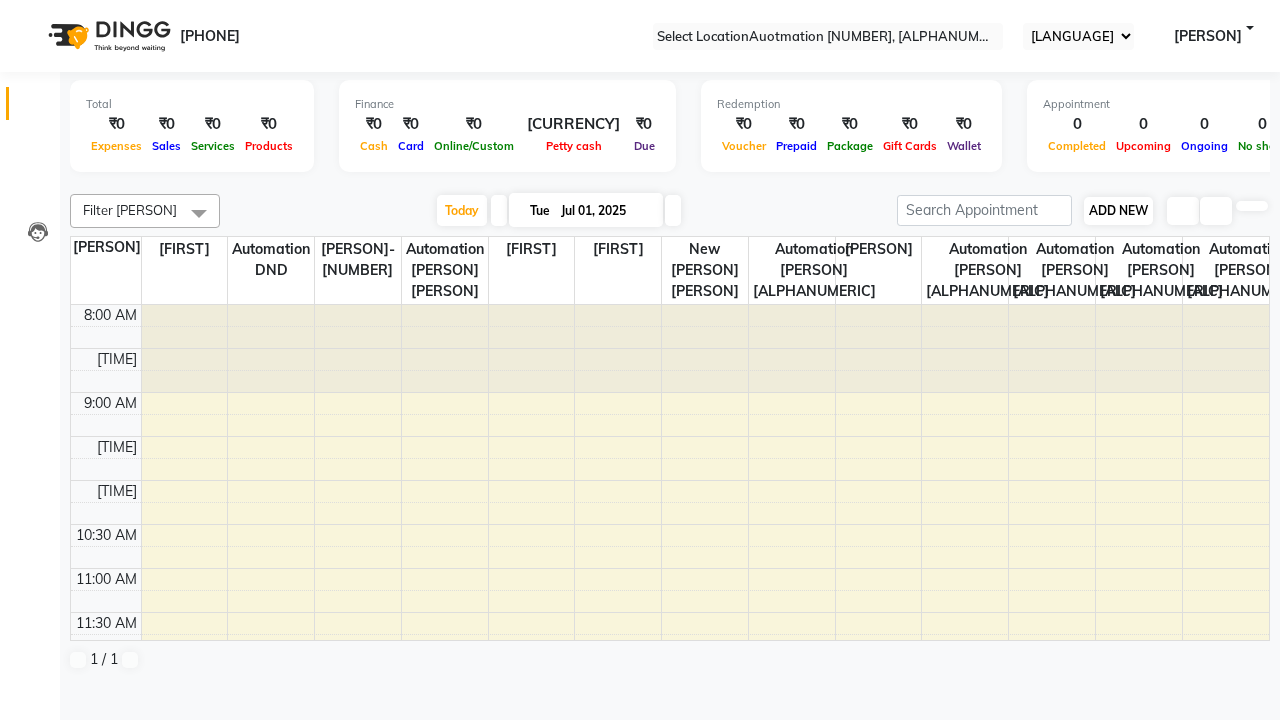 click on "ADD NEW" at bounding box center [1118, 210] 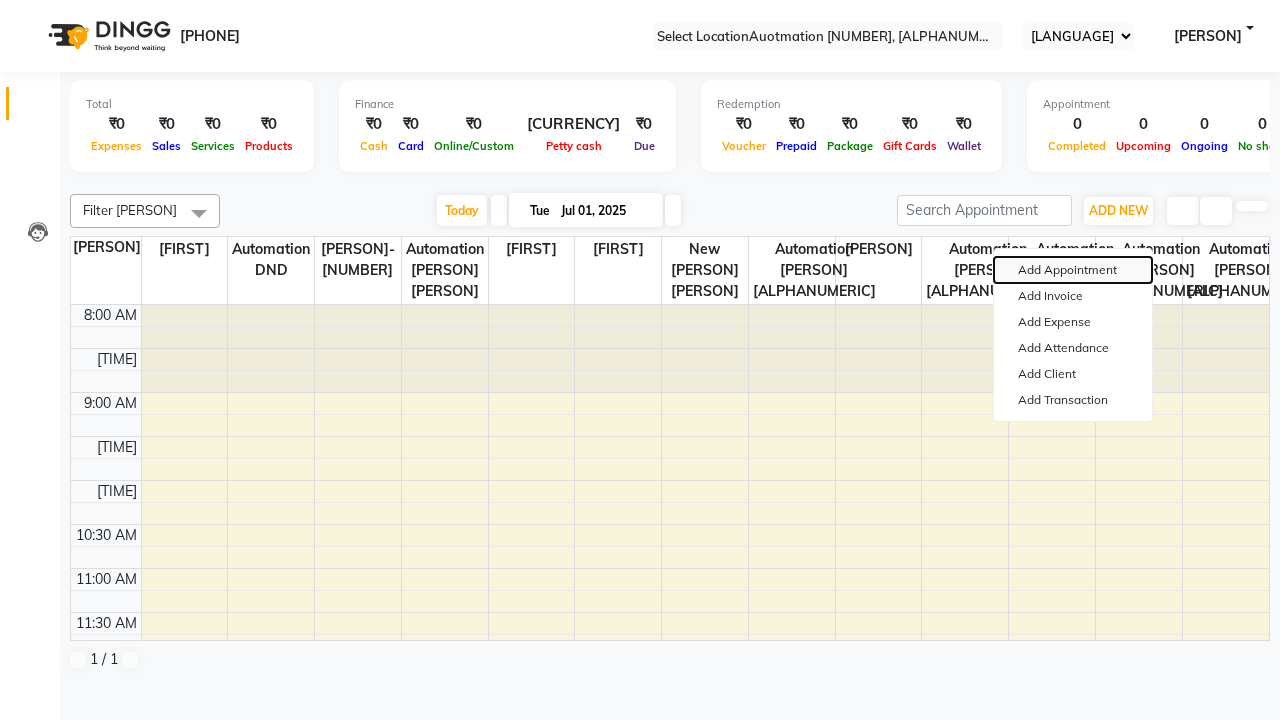 click on "Add Appointment" at bounding box center [1073, 270] 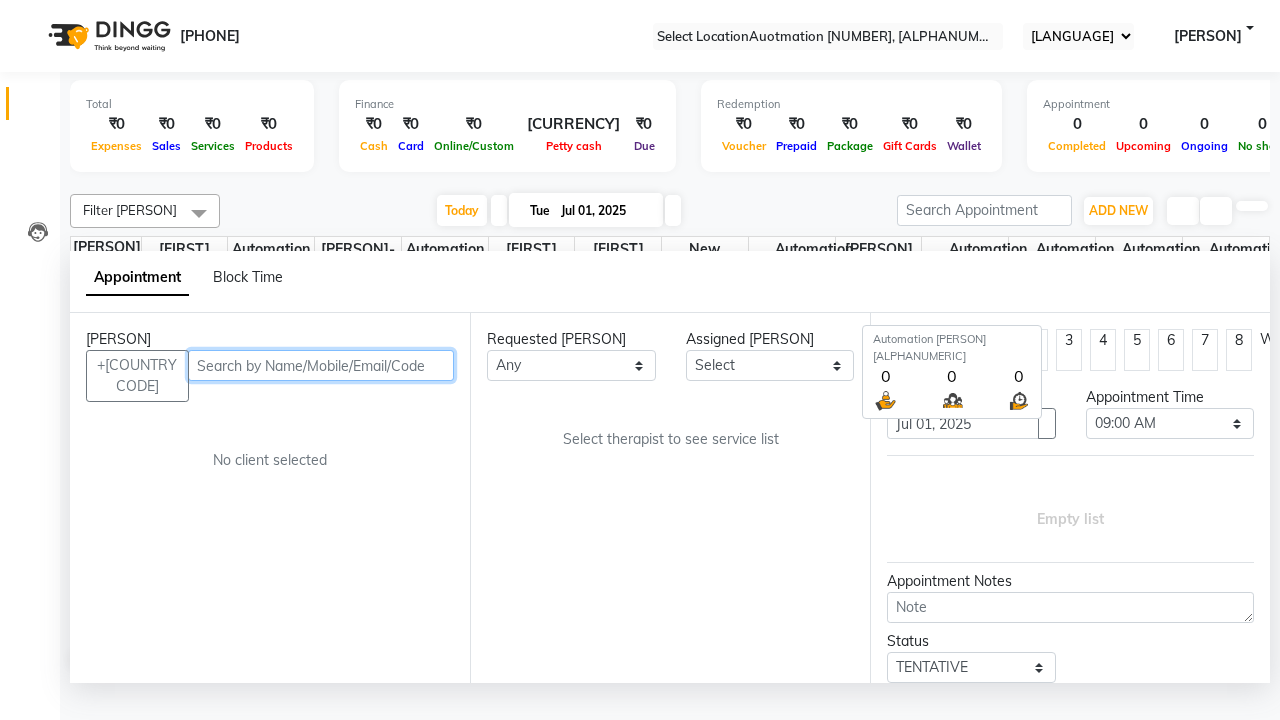 scroll, scrollTop: 1, scrollLeft: 0, axis: vertical 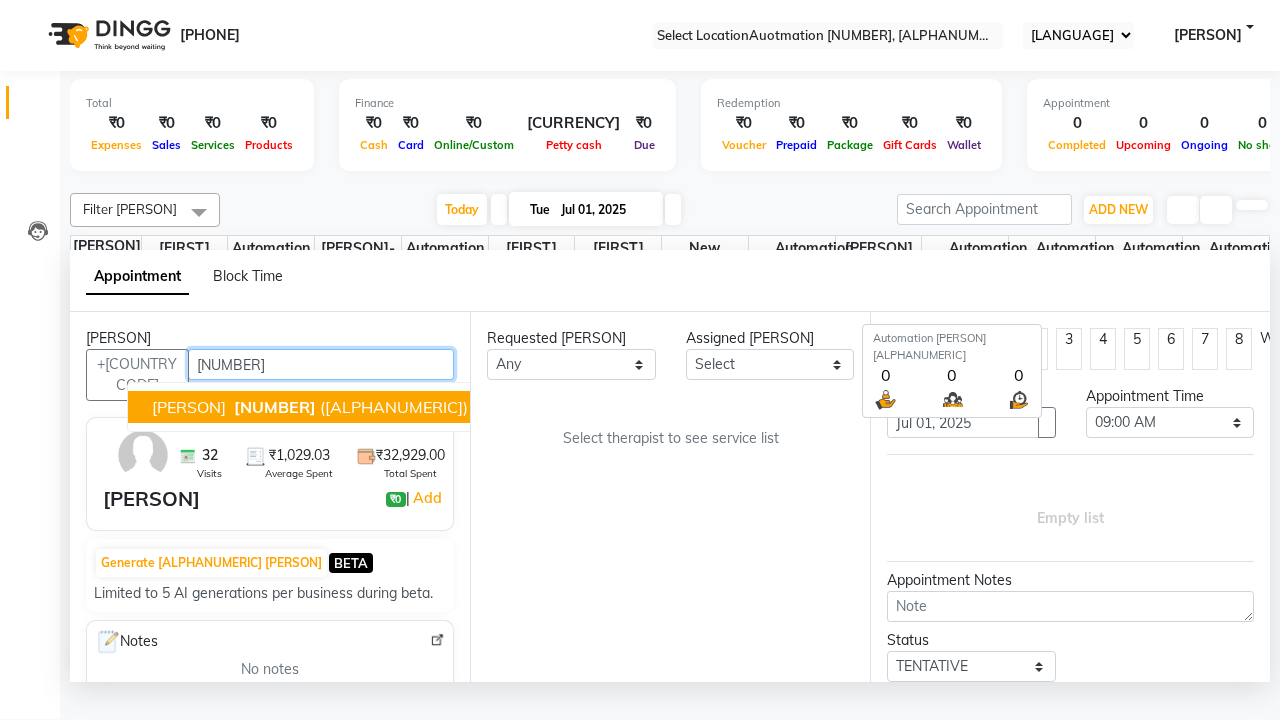 click on "[NUMBER]" at bounding box center (275, 407) 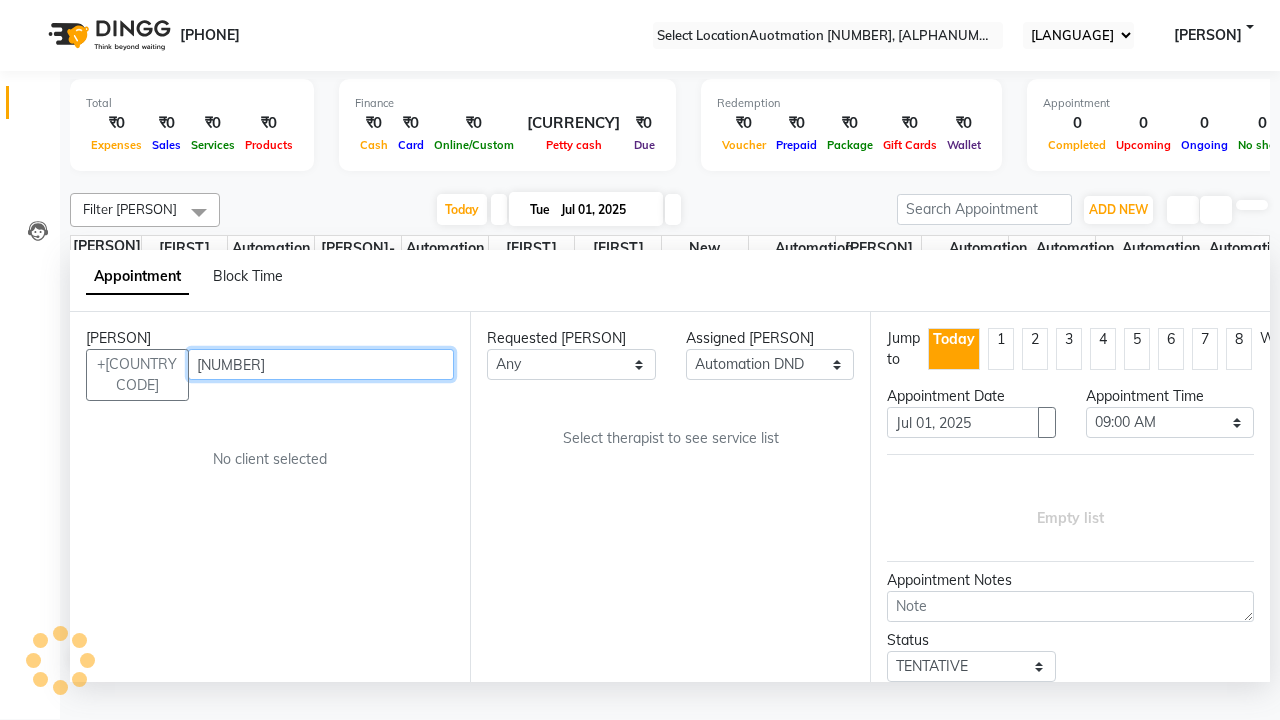 scroll, scrollTop: 0, scrollLeft: 0, axis: both 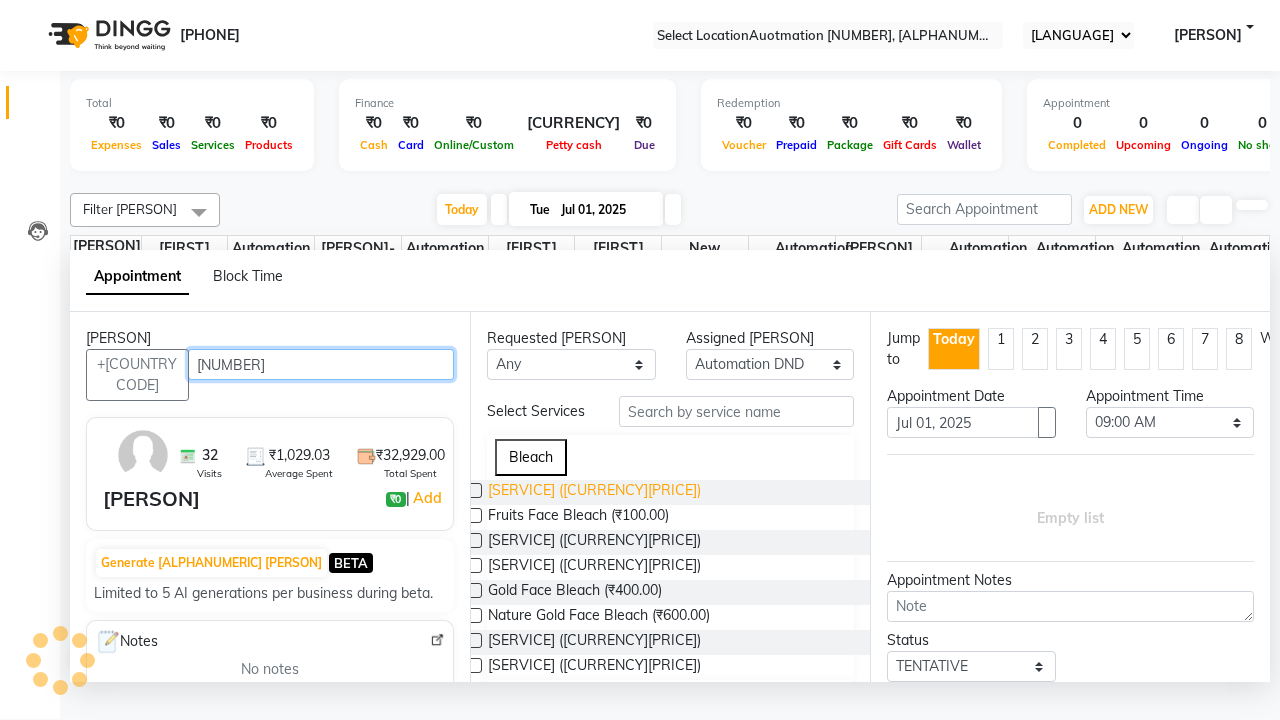 type on "[NUMBER]" 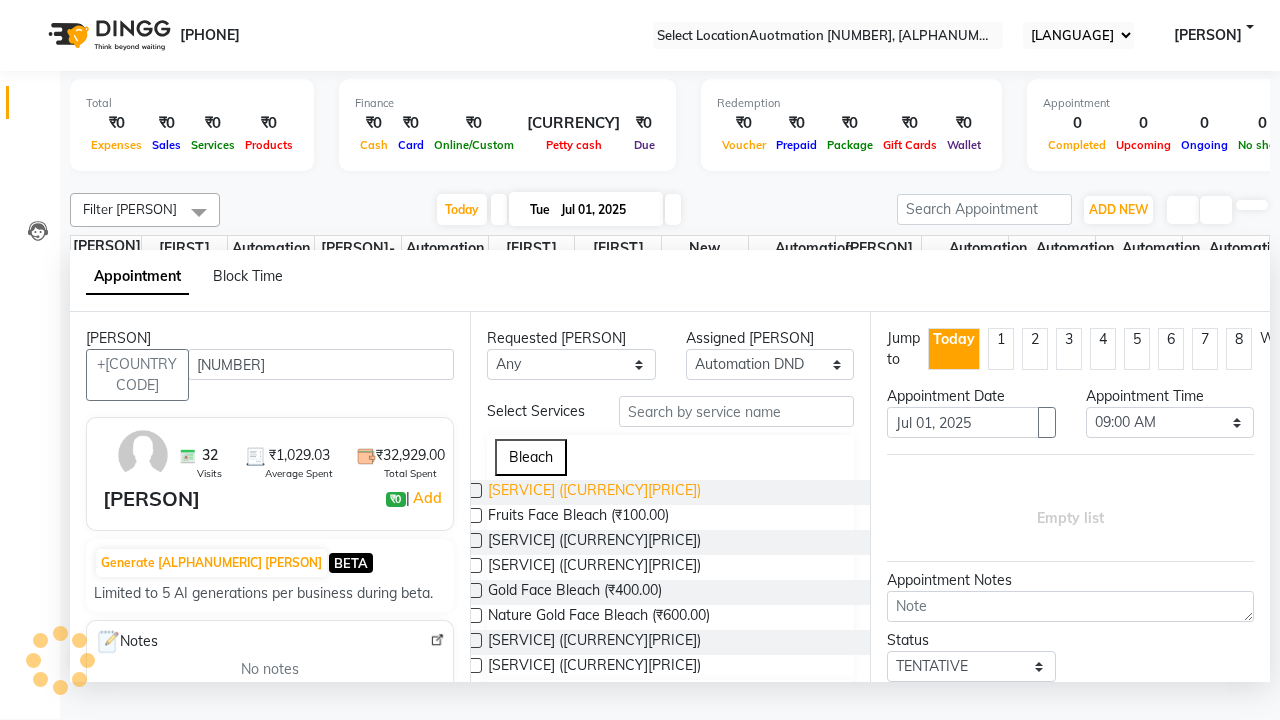 click on "[SERVICE] ([CURRENCY][PRICE])" at bounding box center [594, 492] 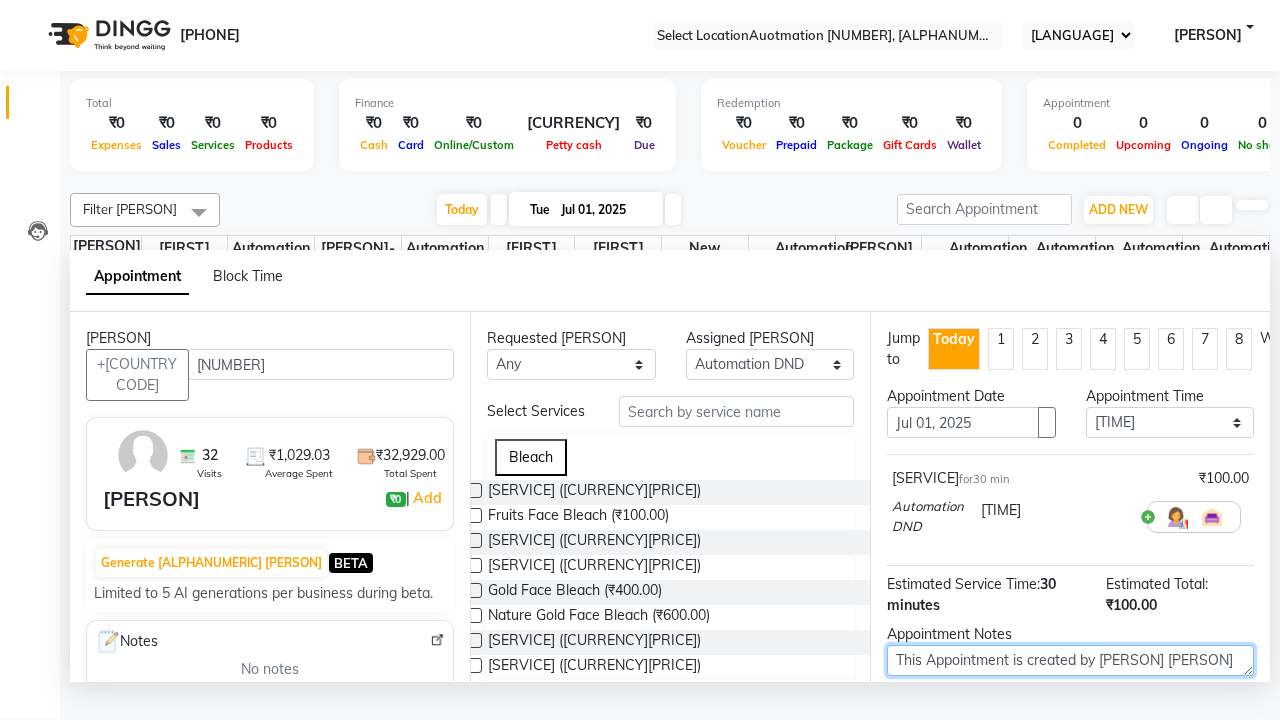 type on "This Appointment is created by [PERSON] [PERSON]" 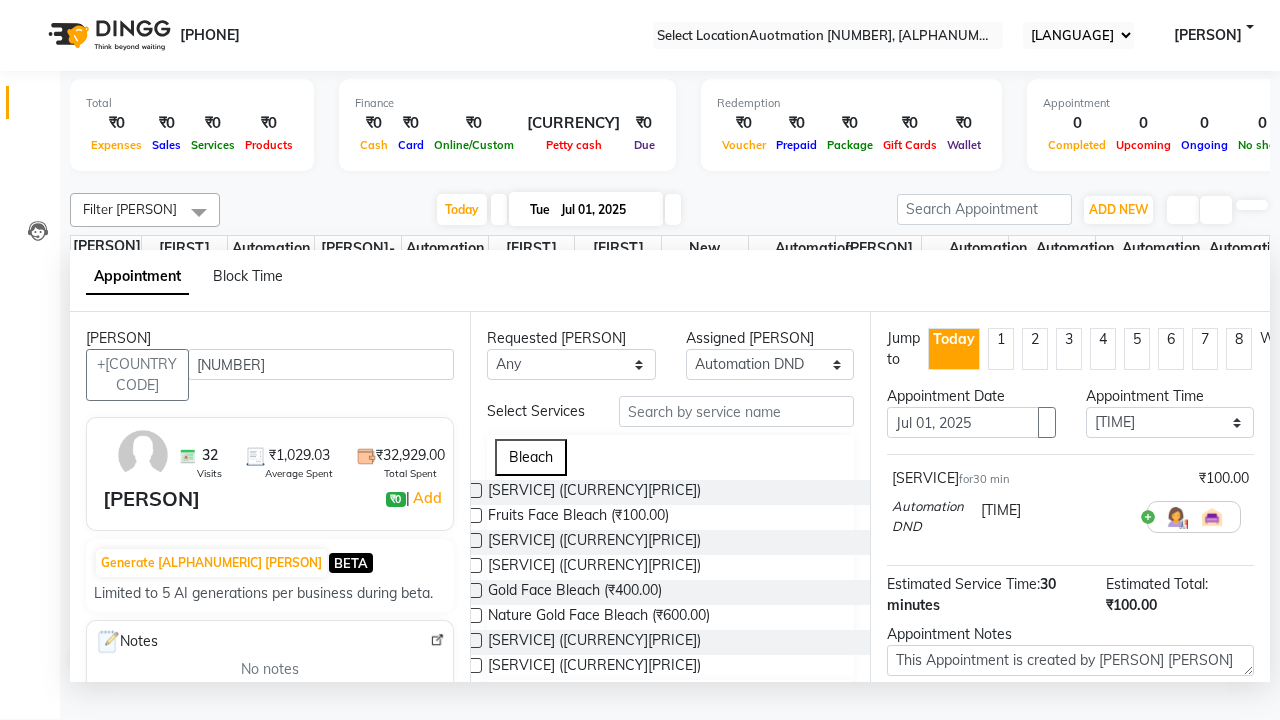click at bounding box center (1097, 787) 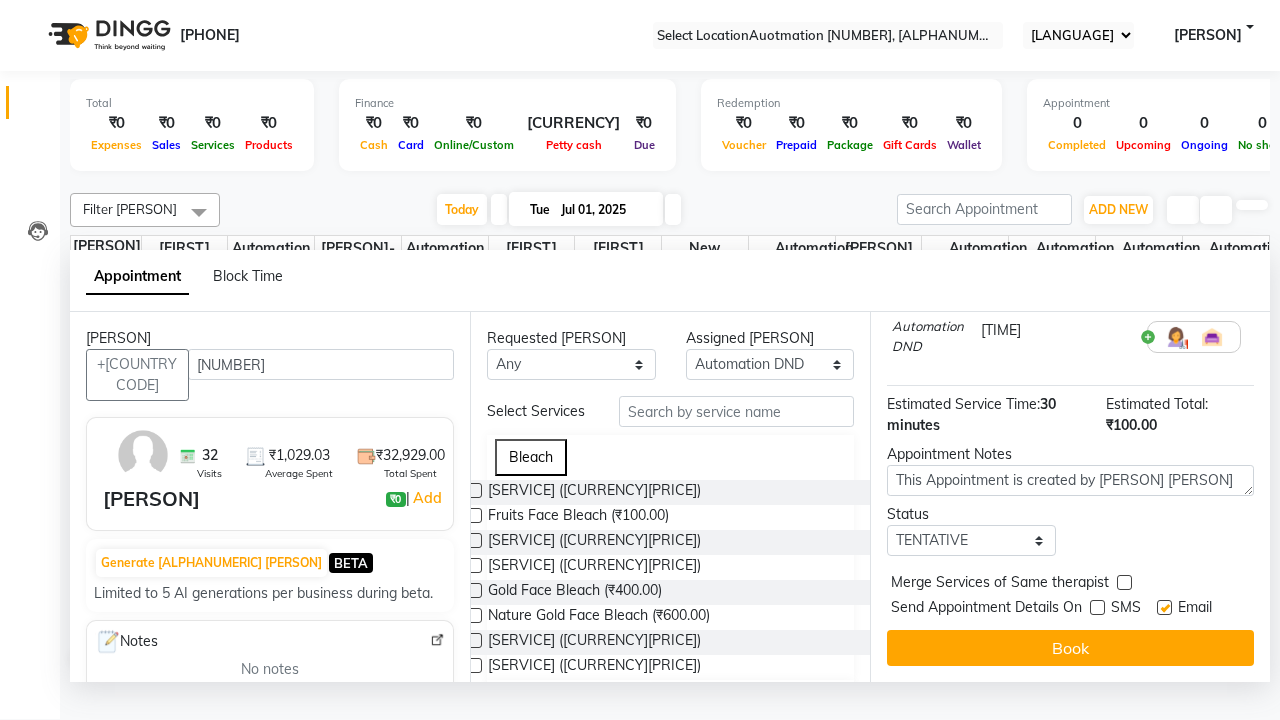 click at bounding box center [1164, 607] 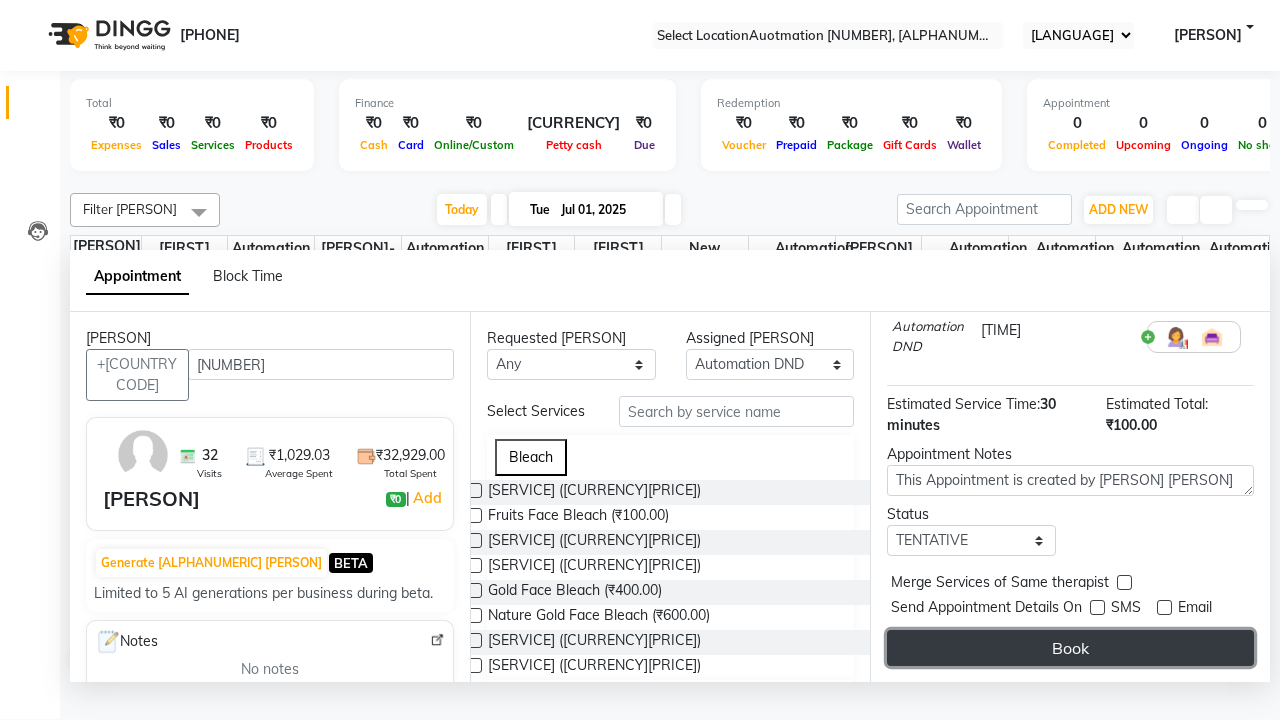 click on "Book" at bounding box center [1070, 648] 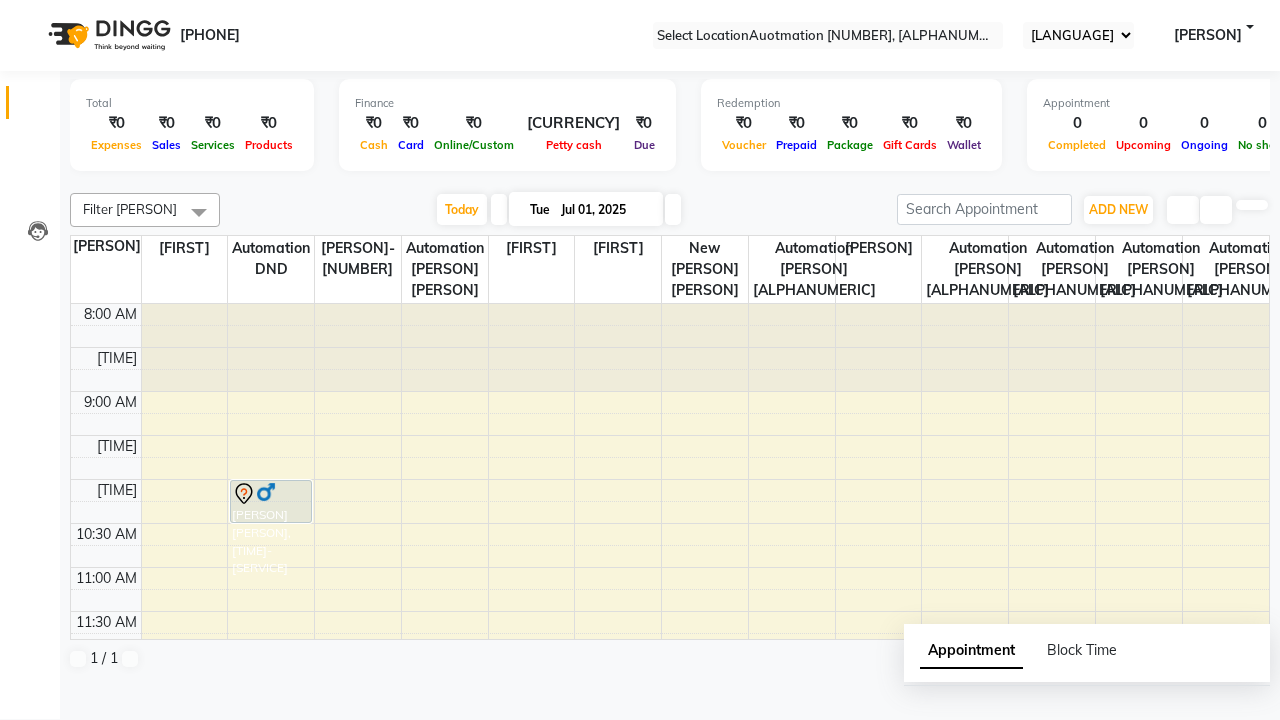 scroll, scrollTop: 0, scrollLeft: 0, axis: both 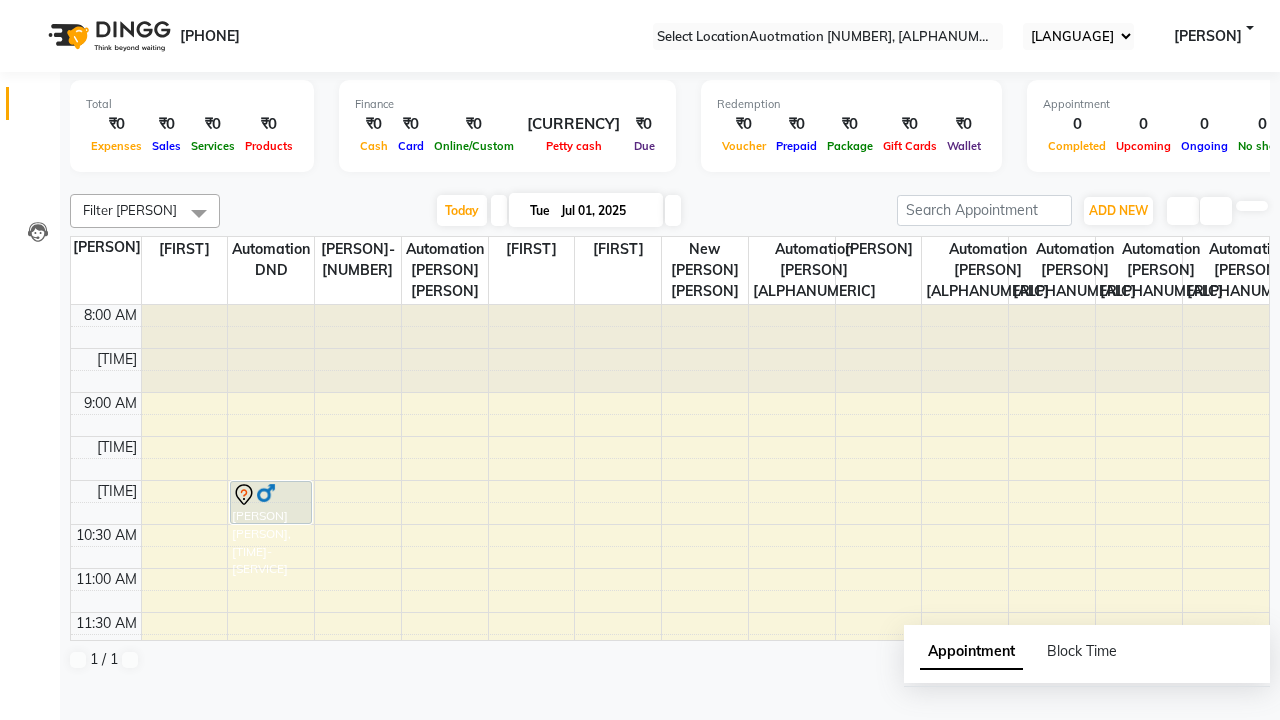 click on "Success" at bounding box center [640, 751] 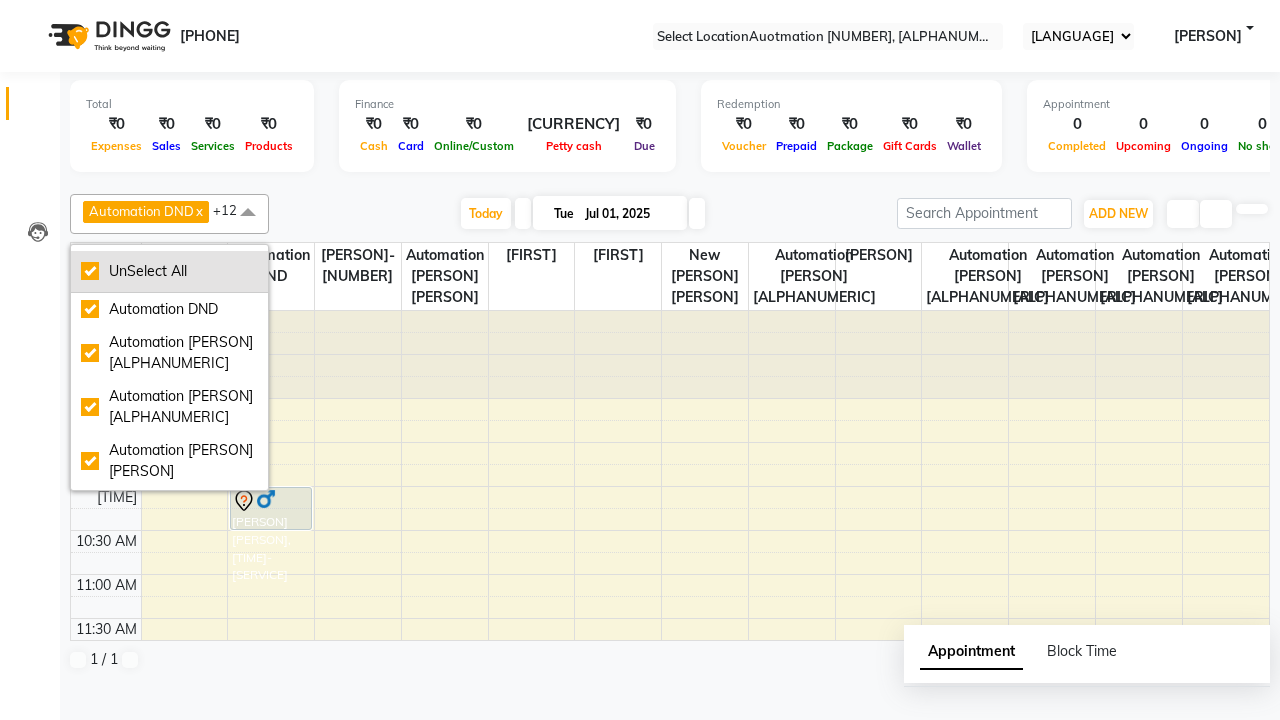 click on "UnSelect All" at bounding box center [169, 271] 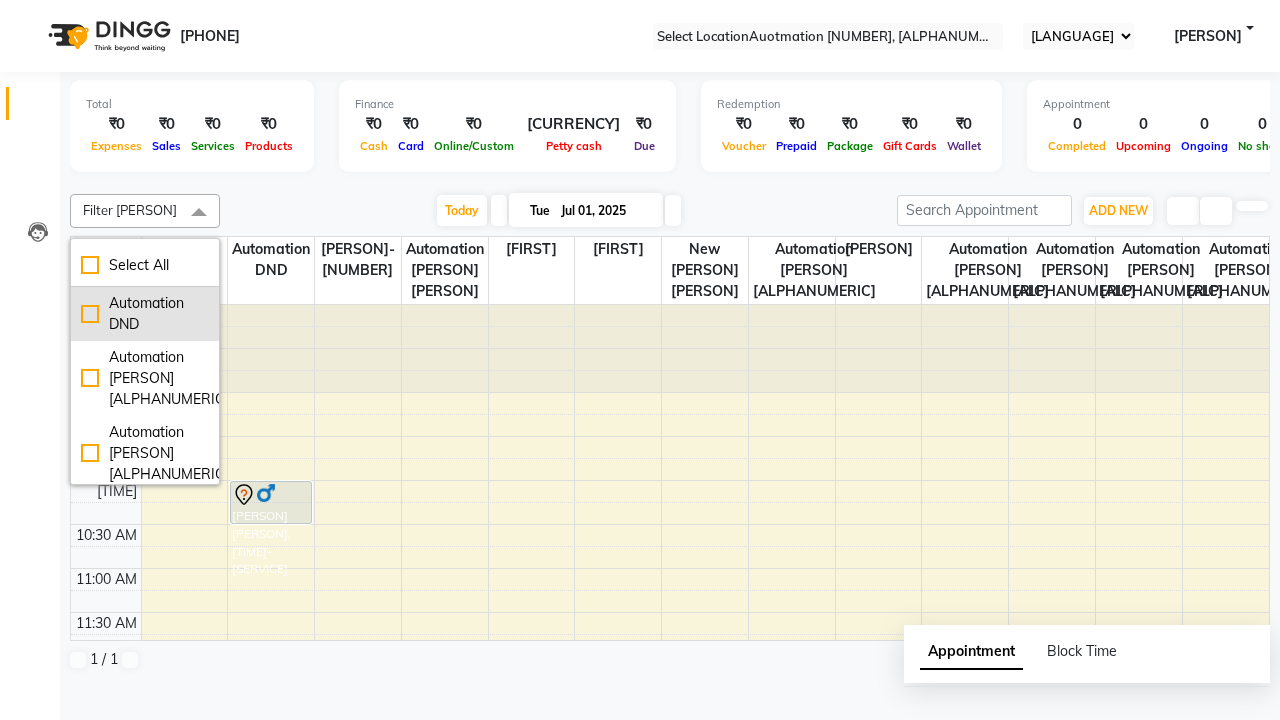 click on "Automation DND" at bounding box center [145, 314] 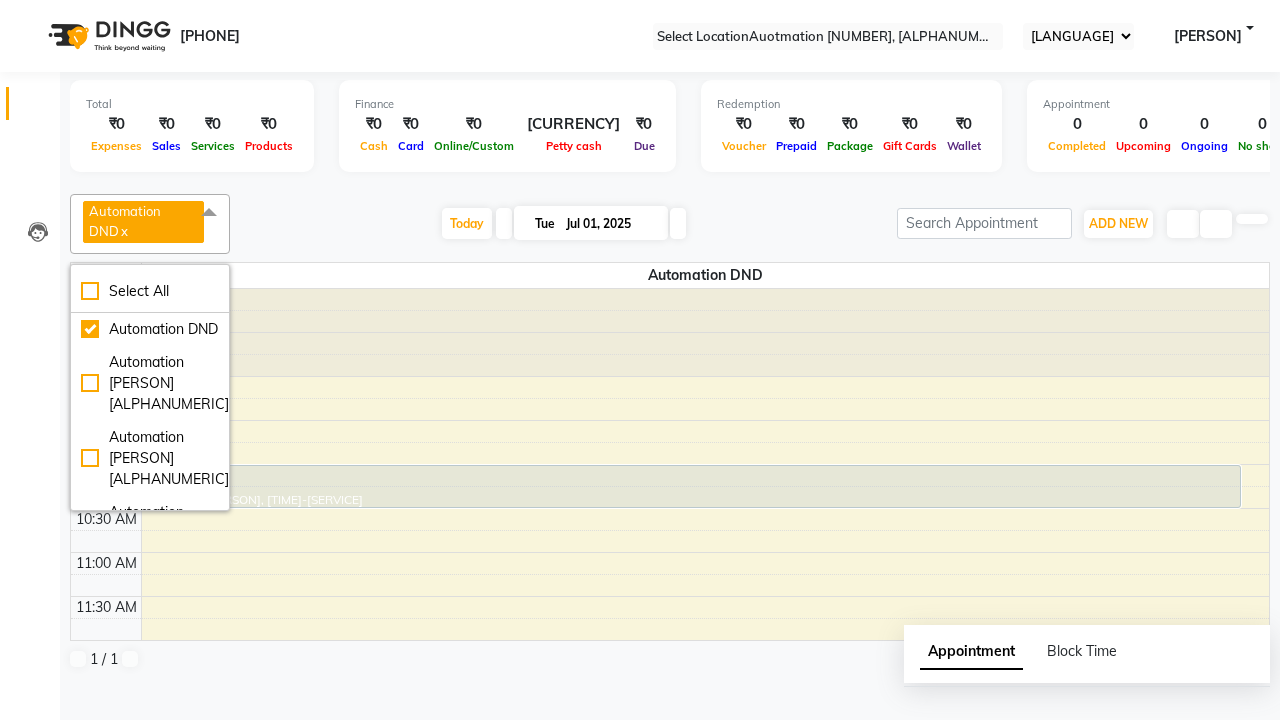 click at bounding box center (209, 213) 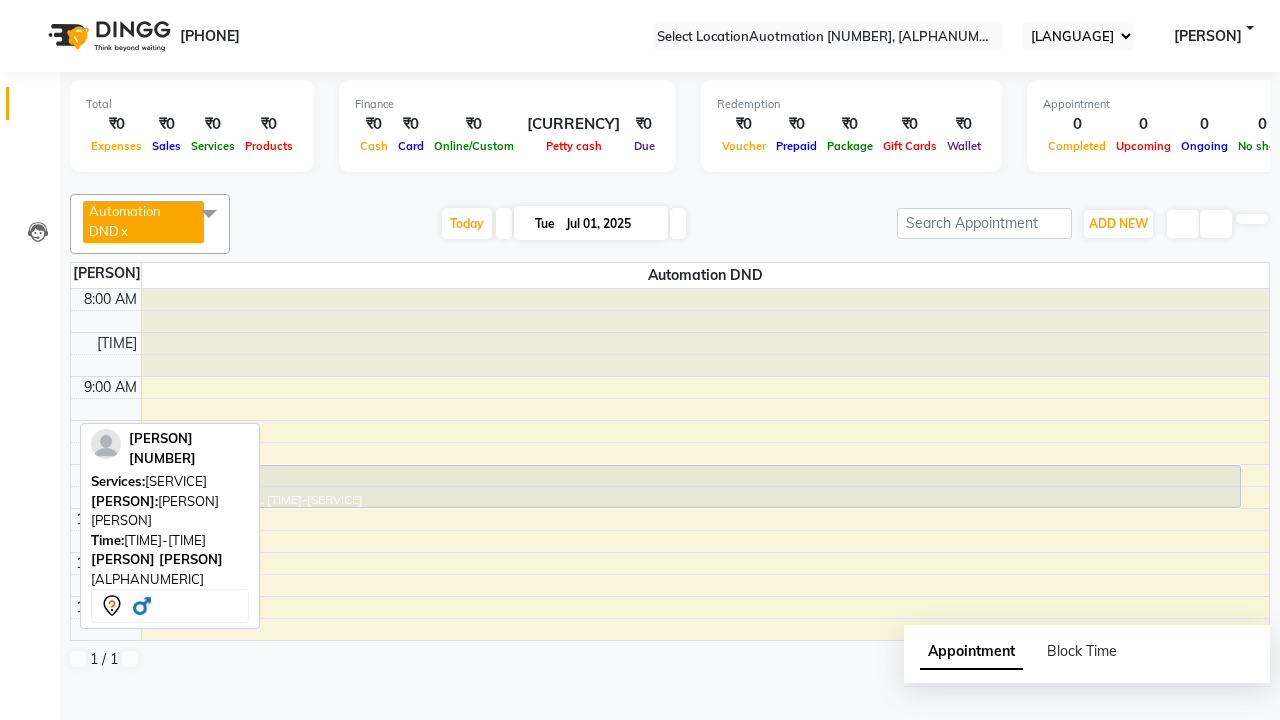 click on "Edit" at bounding box center [50, 754] 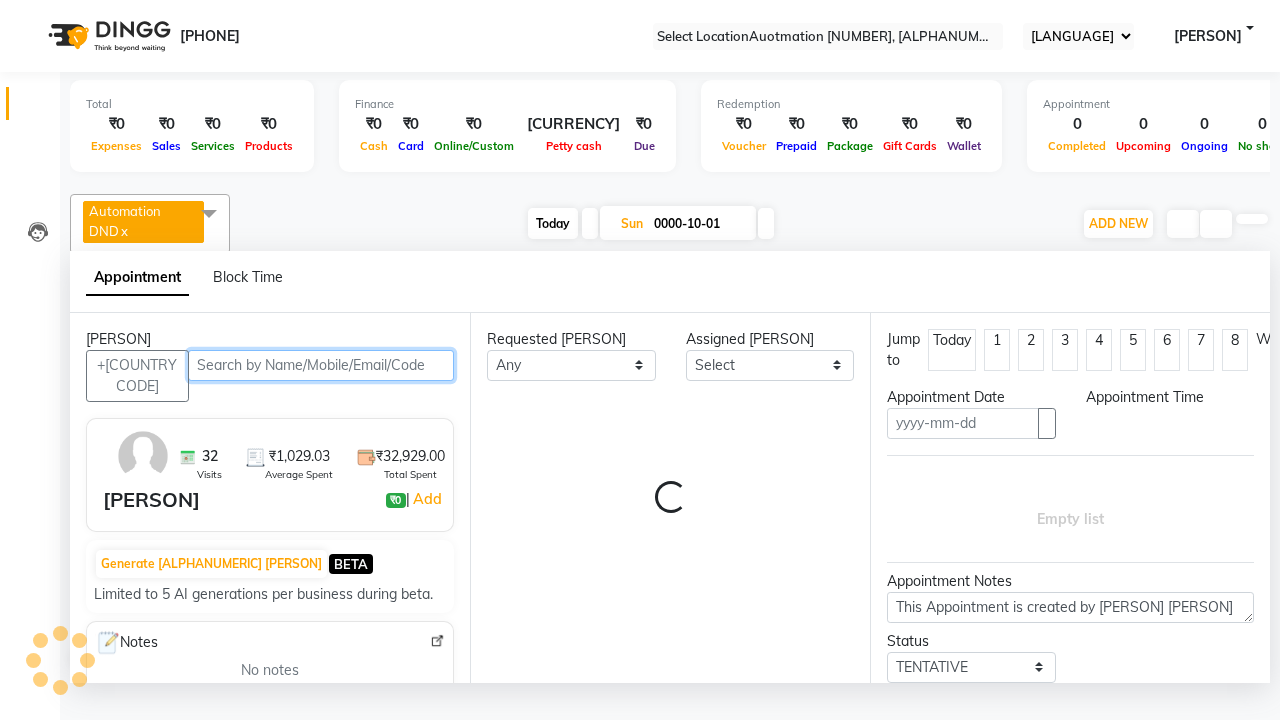scroll, scrollTop: 1, scrollLeft: 0, axis: vertical 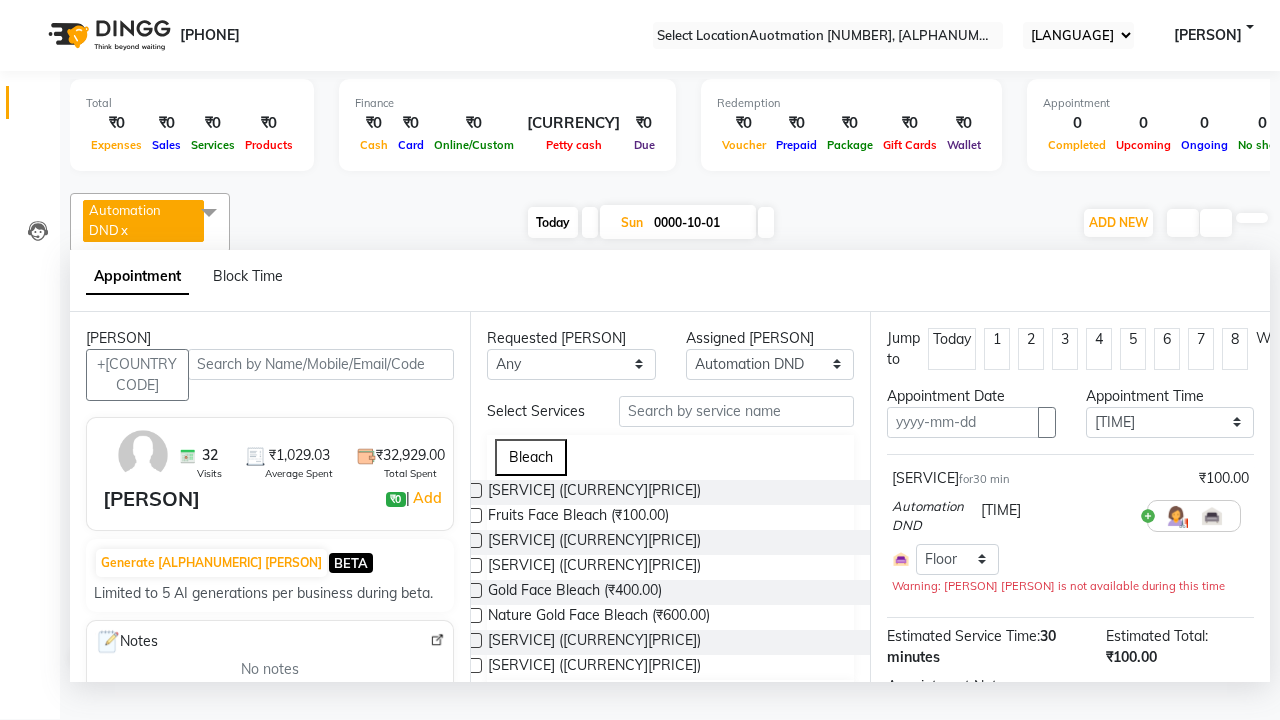 click at bounding box center (1249, 516) 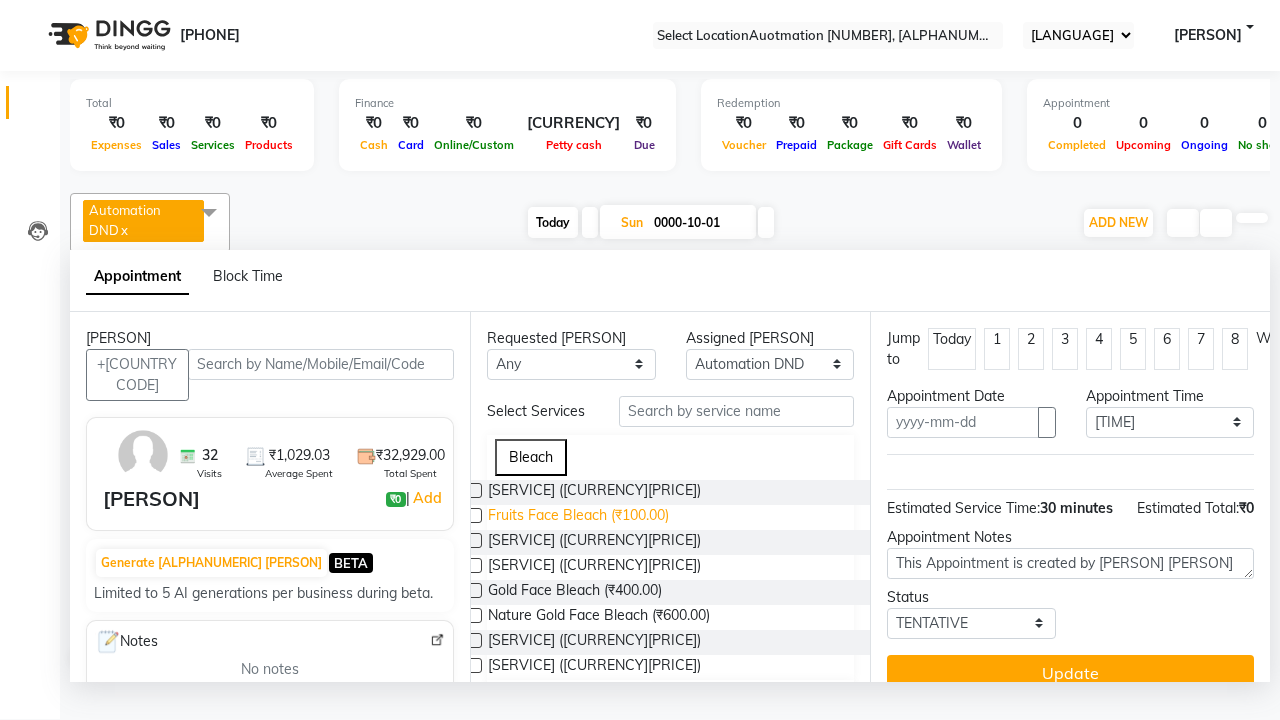 click on "Fruits Face Bleach (₹100.00)" at bounding box center [594, 492] 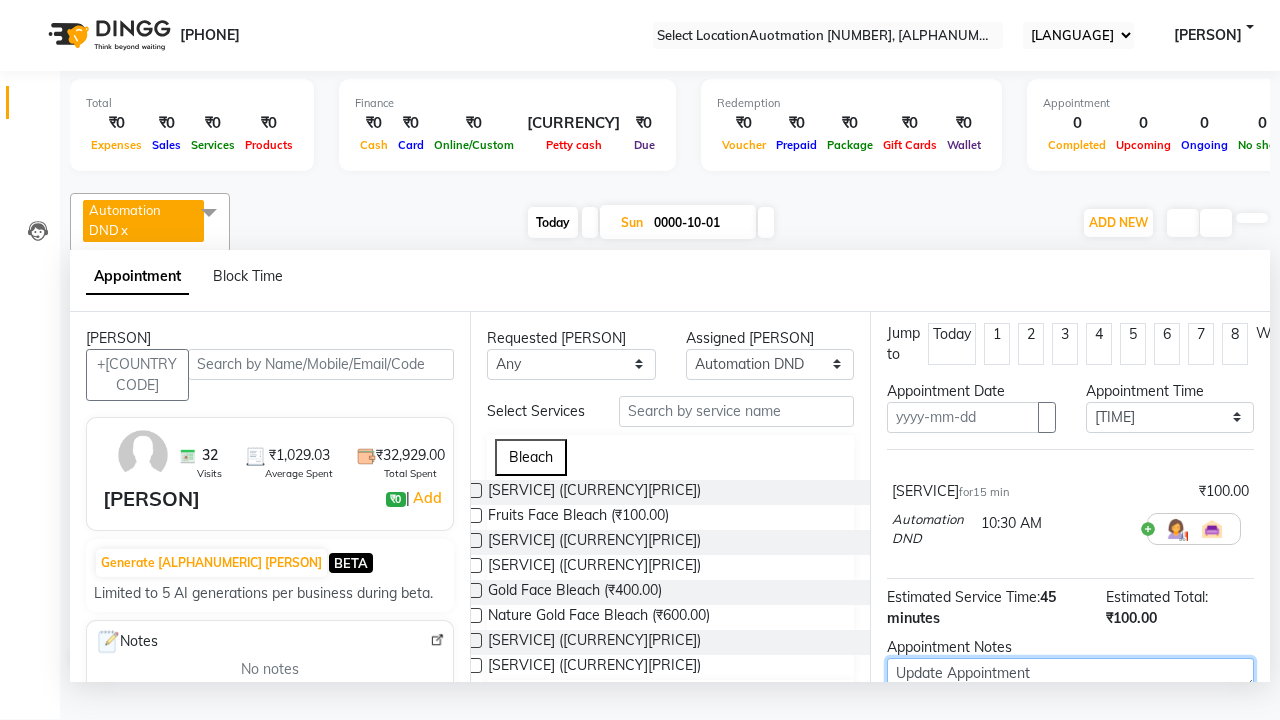 type on "Update Appointment" 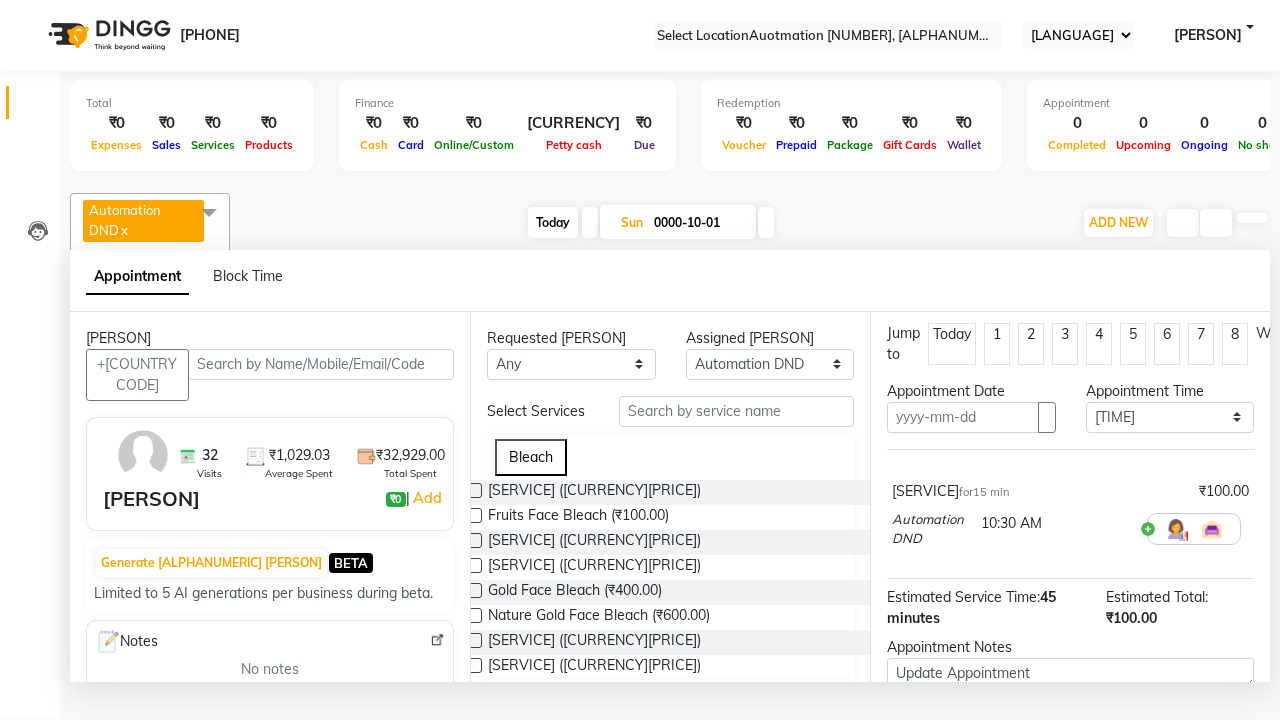 click on "Update" at bounding box center [1070, 783] 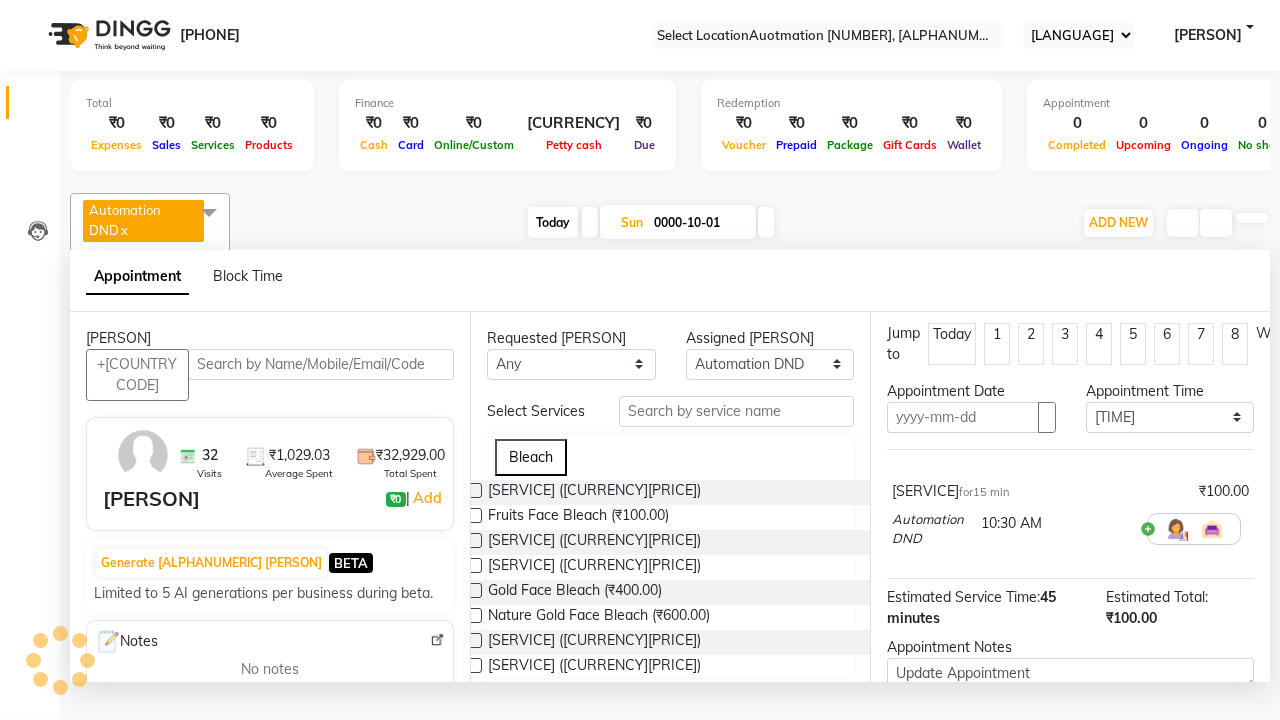 scroll, scrollTop: 140, scrollLeft: 0, axis: vertical 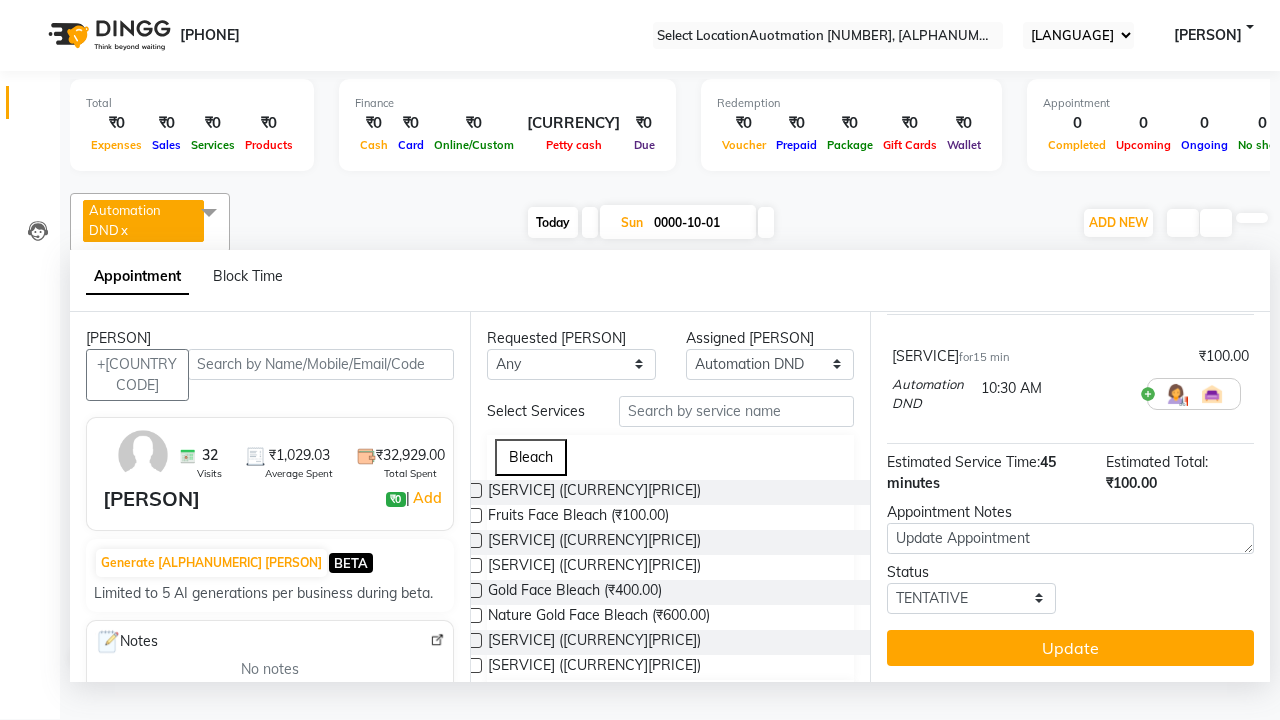 click at bounding box center (209, 212) 